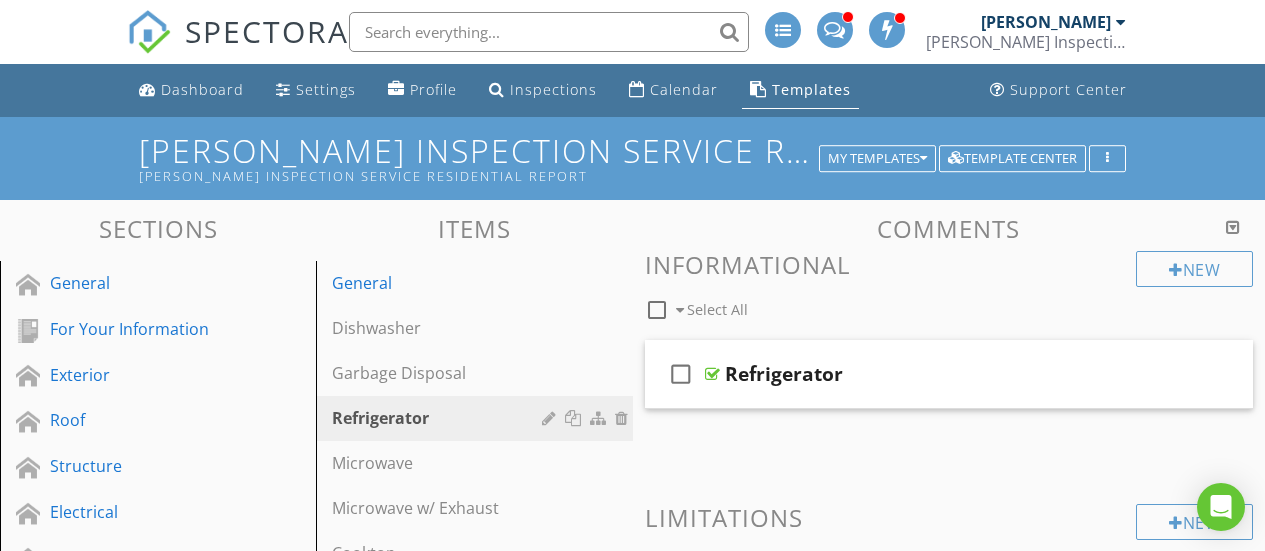 scroll, scrollTop: 1907, scrollLeft: 0, axis: vertical 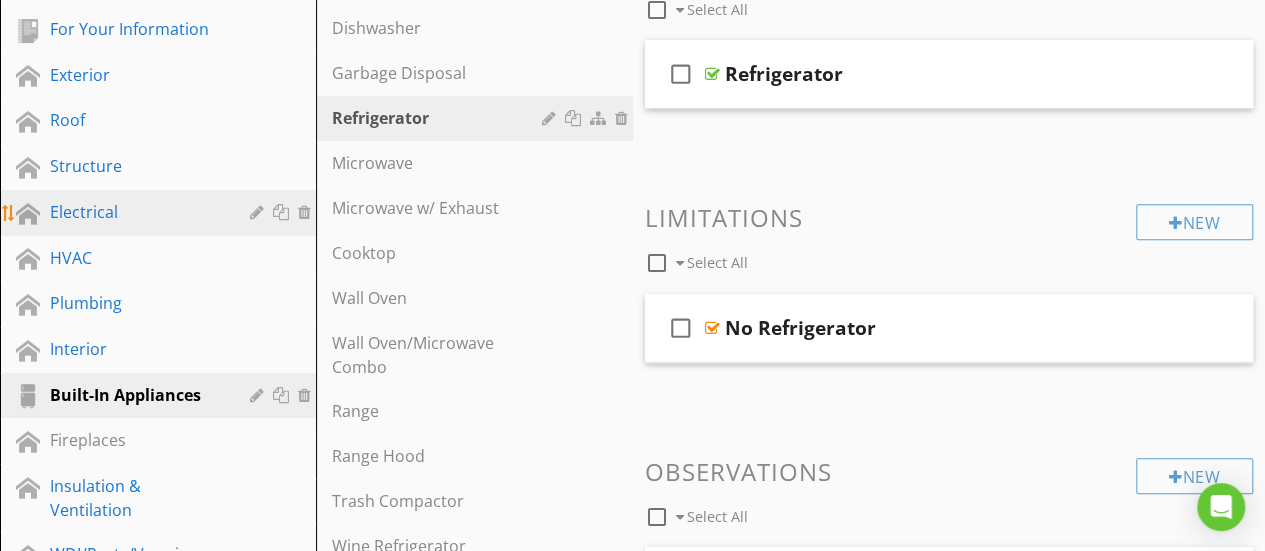 click on "Electrical" at bounding box center (135, 212) 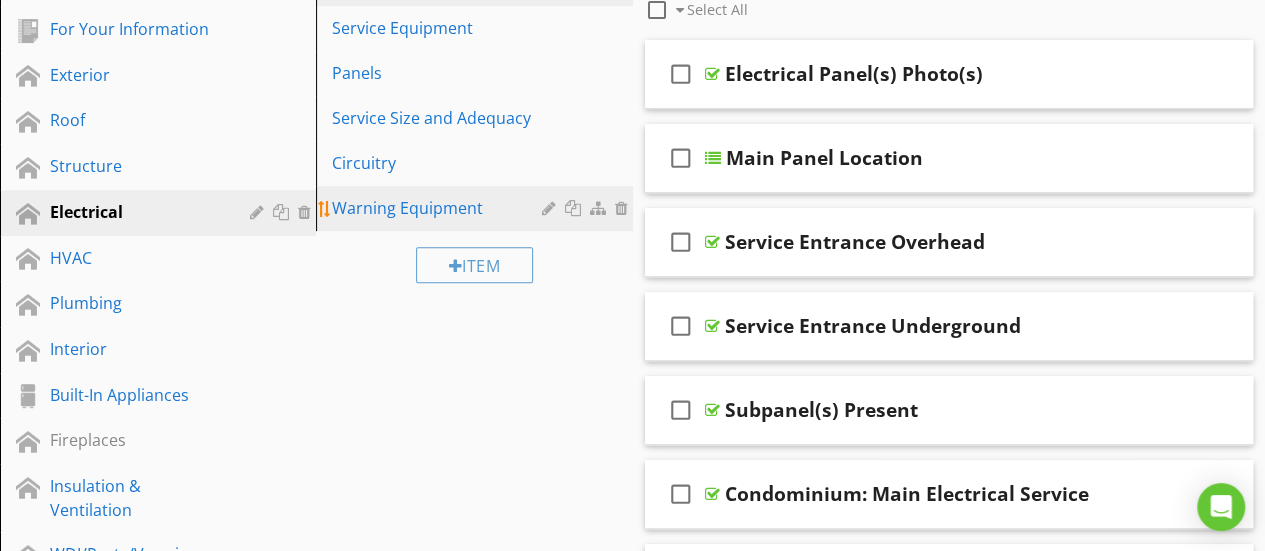 click on "Warning Equipment" at bounding box center (439, 208) 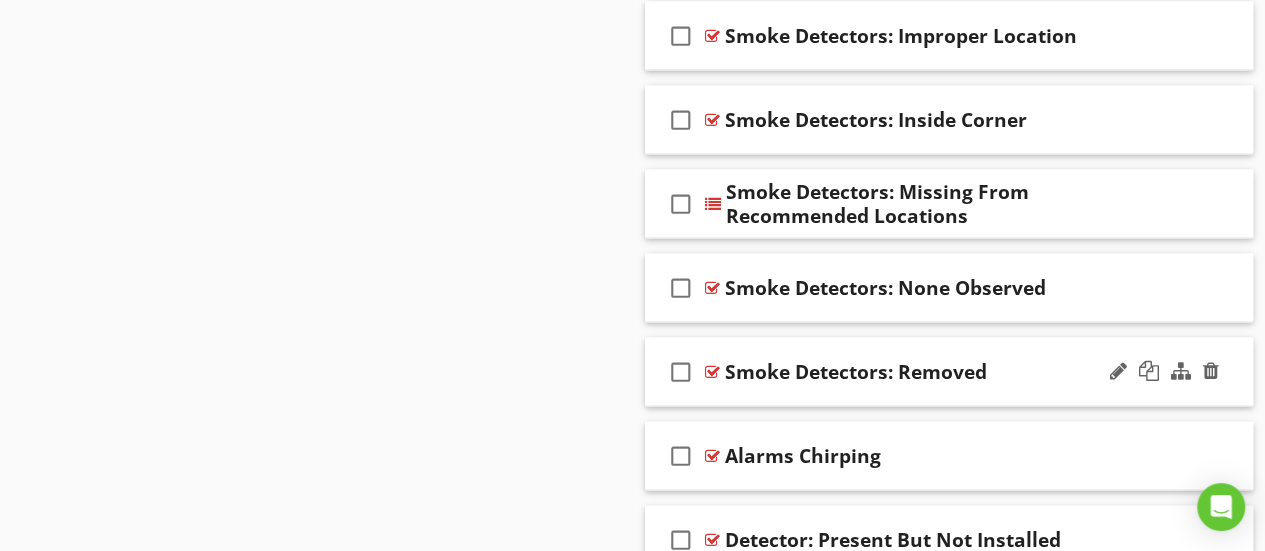 scroll, scrollTop: 2090, scrollLeft: 0, axis: vertical 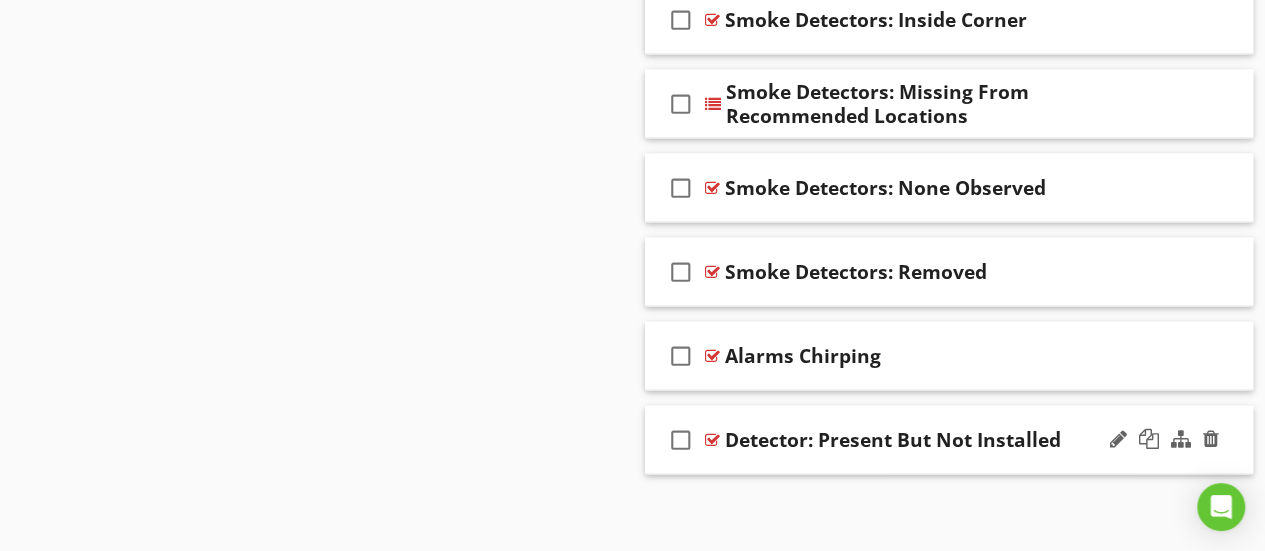 click on "check_box_outline_blank
Detector: Present But Not Installed" at bounding box center [949, 440] 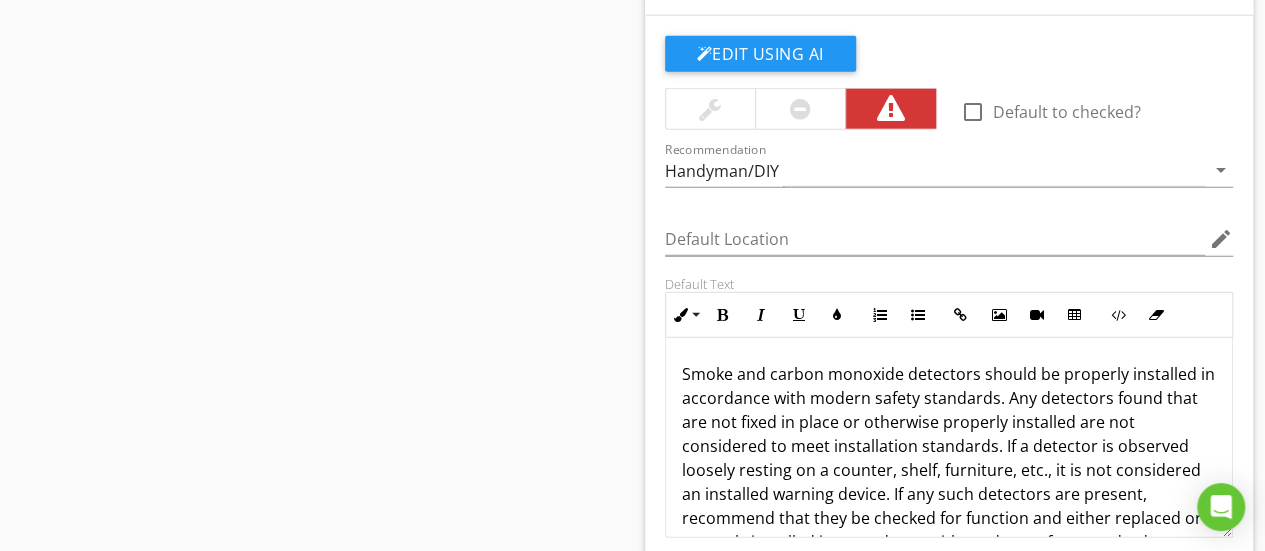 scroll, scrollTop: 2690, scrollLeft: 0, axis: vertical 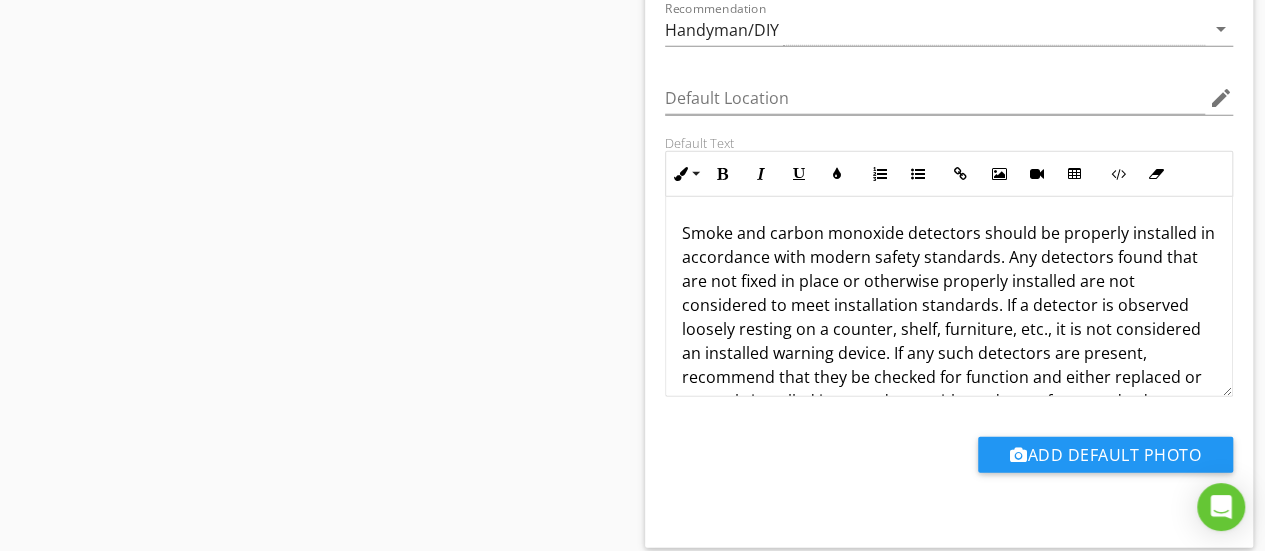 click on "Smoke and carbon monoxide detectors should be properly installed in accordance with modern safety standards. Any detectors found that are not fixed in place or otherwise properly installed are not considered to meet installation standards. If a detector is observed loosely resting on a counter, shelf, furniture, etc., it is not considered an installed warning device. If any such detectors are present, recommend that they be checked for function and either replaced or properly installed in accordance with modern safety standards." at bounding box center [949, 317] 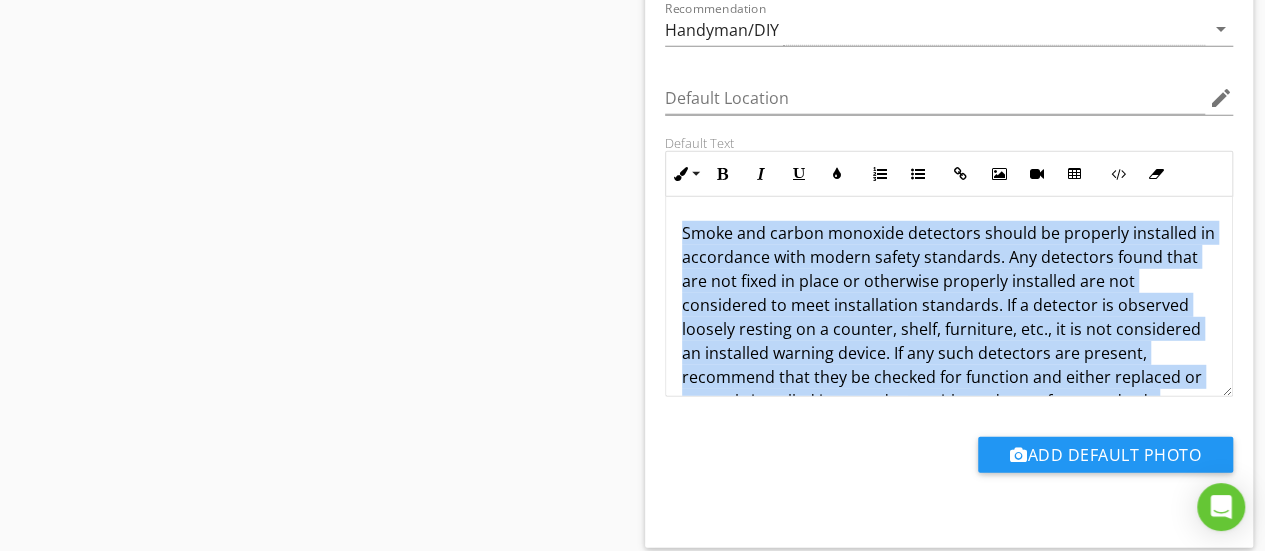 copy on "Smoke and carbon monoxide detectors should be properly installed in accordance with modern safety standards. Any detectors found that are not fixed in place or otherwise properly installed are not considered to meet installation standards. If a detector is observed loosely resting on a counter, shelf, furniture, etc., it is not considered an installed warning device. If any such detectors are present, recommend that they be checked for function and either replaced or properly installed in accordance with modern safety standards." 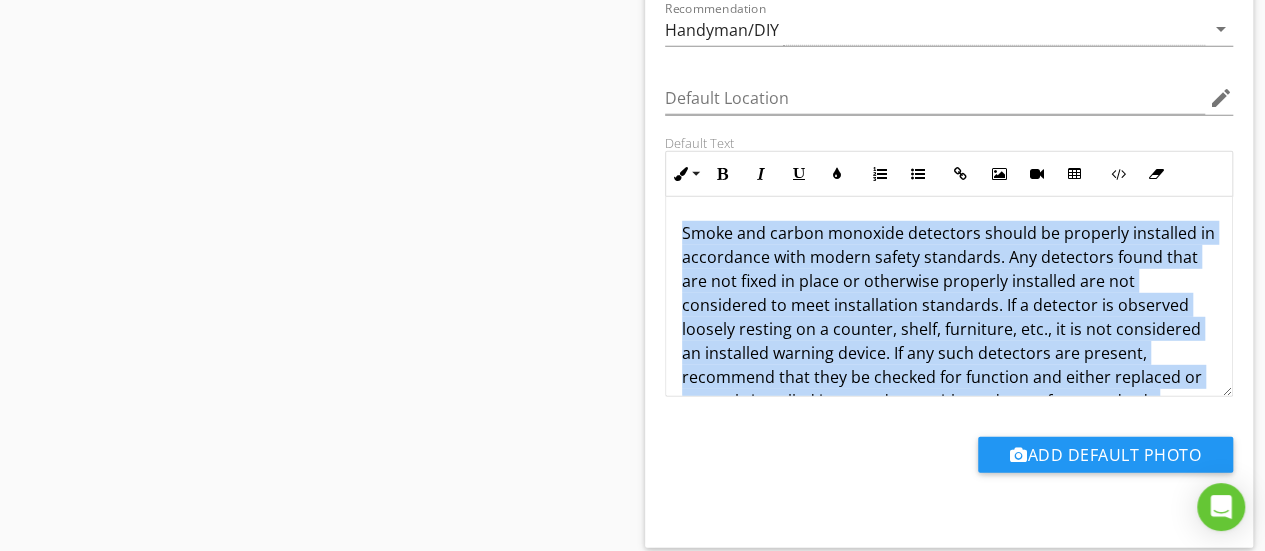 click on "Smoke and carbon monoxide detectors should be properly installed in accordance with modern safety standards. Any detectors found that are not fixed in place or otherwise properly installed are not considered to meet installation standards. If a detector is observed loosely resting on a counter, shelf, furniture, etc., it is not considered an installed warning device. If any such detectors are present, recommend that they be checked for function and either replaced or properly installed in accordance with modern safety standards." at bounding box center (949, 317) 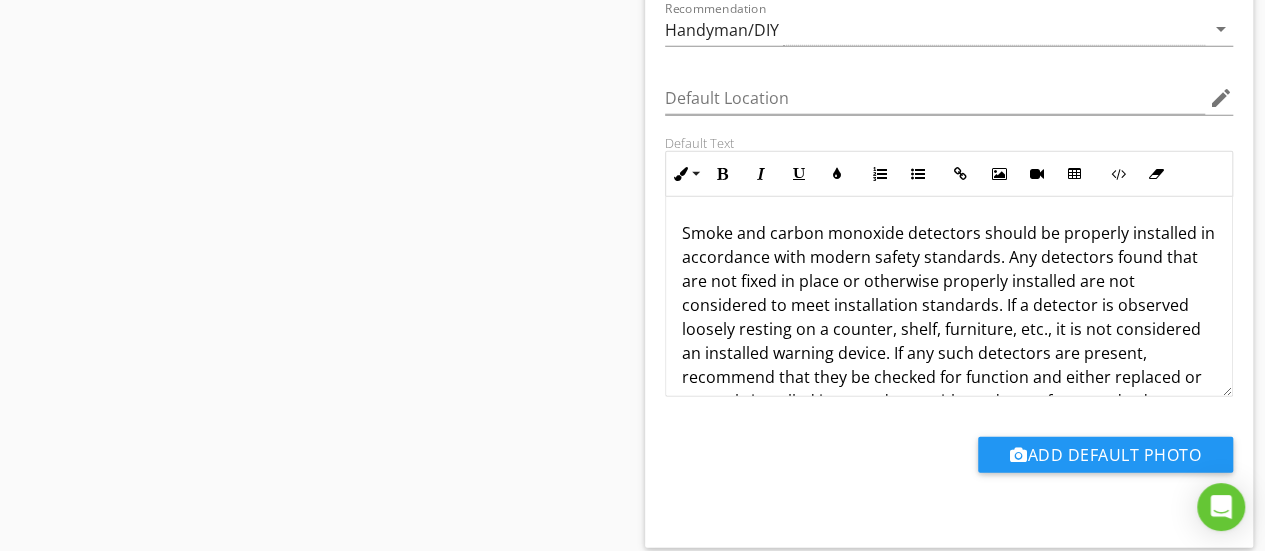 click on "Sections
General           For Your Information           Exterior            Roof           Structure           Electrical           HVAC           Plumbing           Interior           Built-In Appliances           Fireplaces           Insulation & Ventilation           WDI/Pests/Vermin           Closing Comments           Connecticut Home Inspection Standards           Unit 1            Disclosure           Final Checklist           Addition Structure           Unit 4           In-law apartment            Unit 2           Unit 3           Unit 5           Unit 6           Pool           Additional Photos
Section
Attachments
Attachment
Items
General           Service Equipment           Panels           Service Size and Adequacy            Circuitry           Warning Equipment
Item
Comments
Informational" at bounding box center (632, -939) 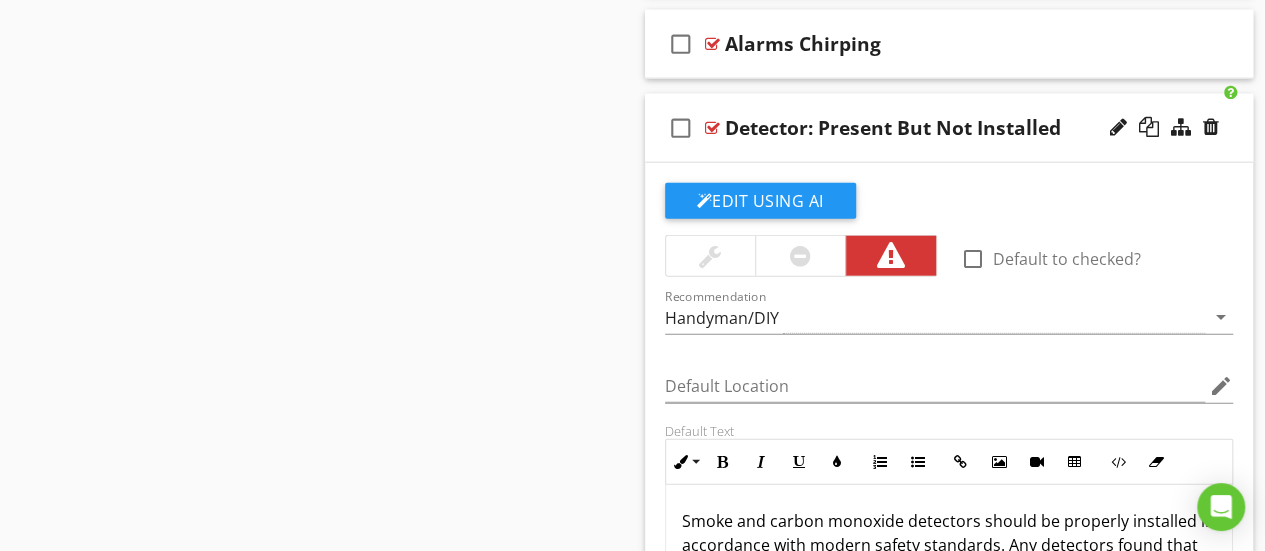 scroll, scrollTop: 2390, scrollLeft: 0, axis: vertical 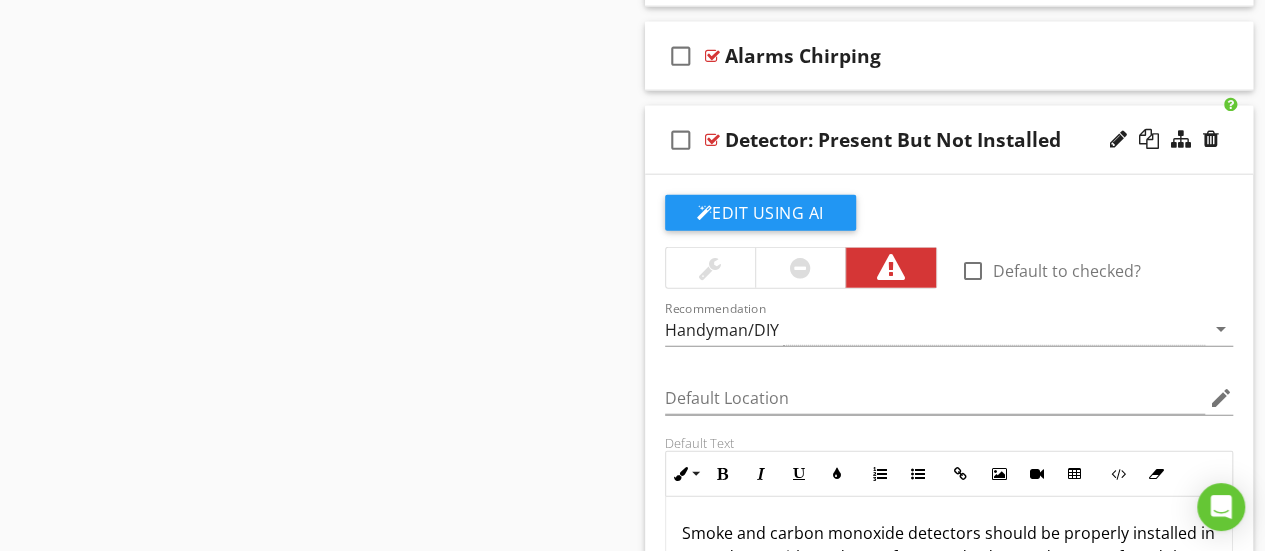click on "check_box_outline_blank
Detector: Present But Not Installed" at bounding box center [949, 140] 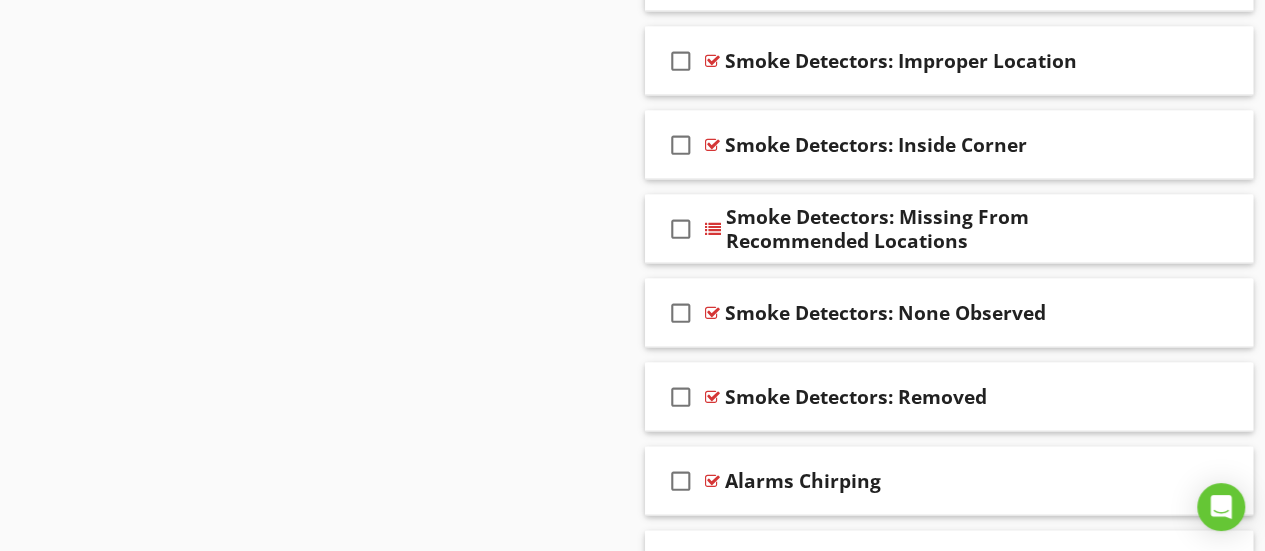 scroll, scrollTop: 1990, scrollLeft: 0, axis: vertical 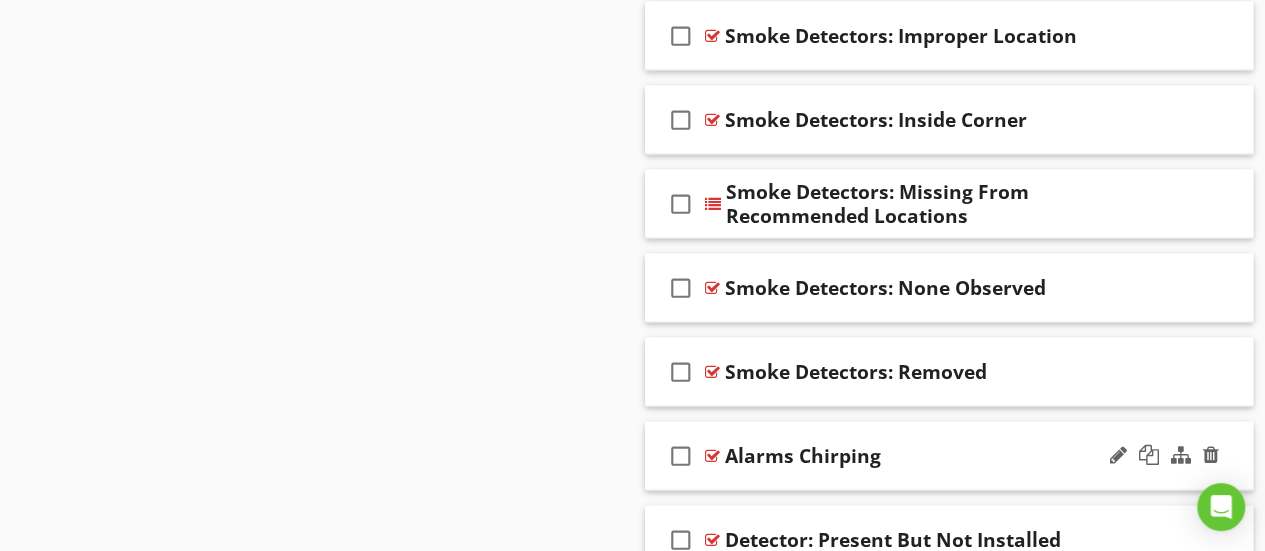 type 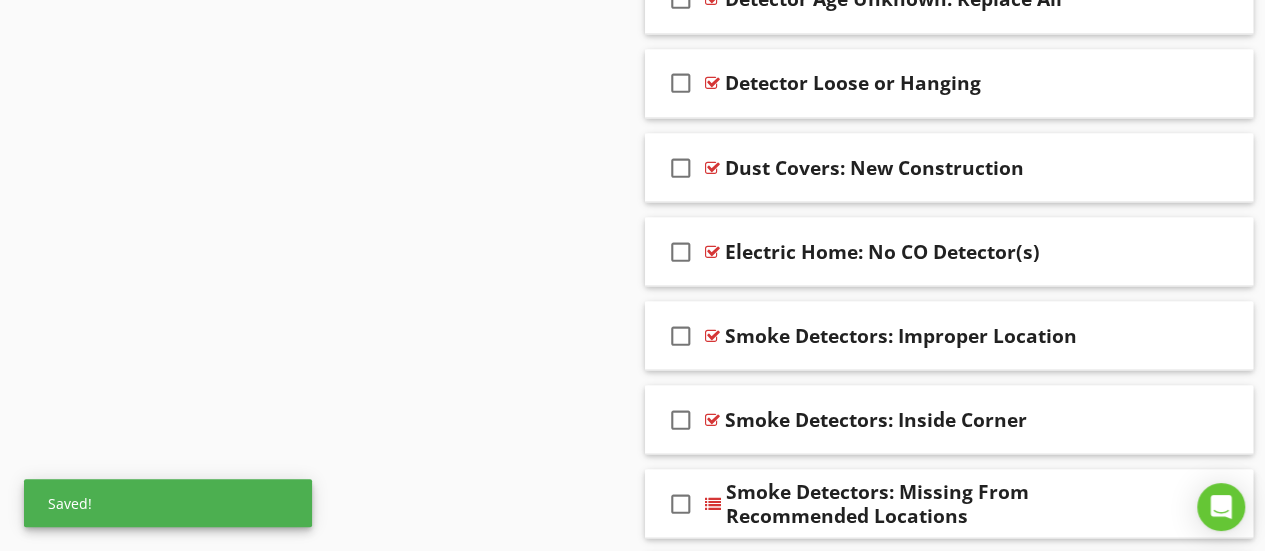 scroll, scrollTop: 2090, scrollLeft: 0, axis: vertical 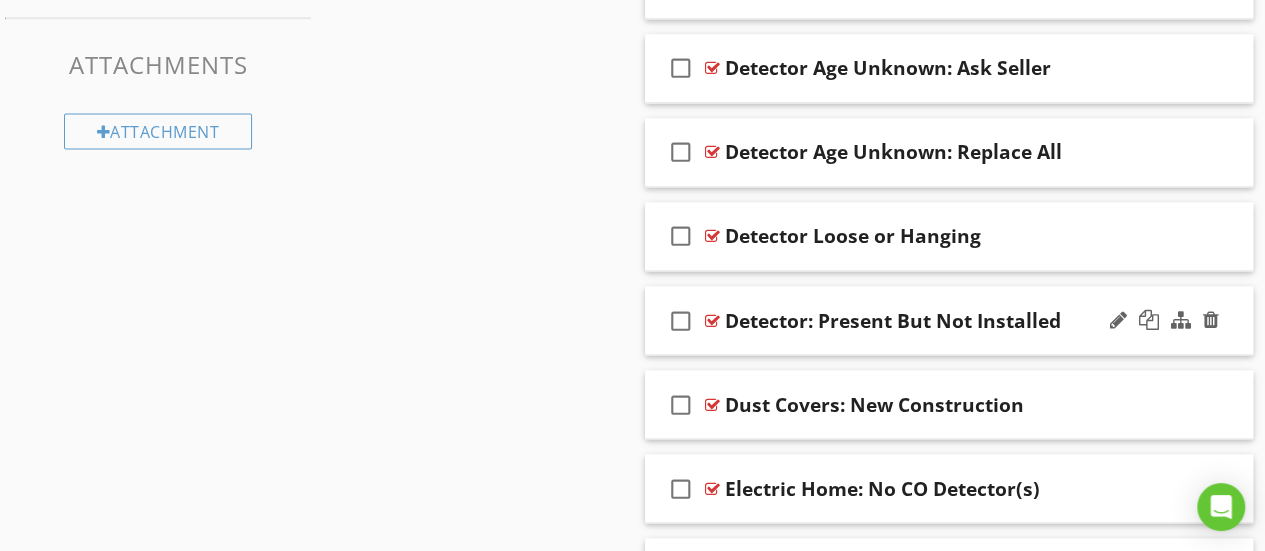 click on "check_box_outline_blank" at bounding box center [681, 320] 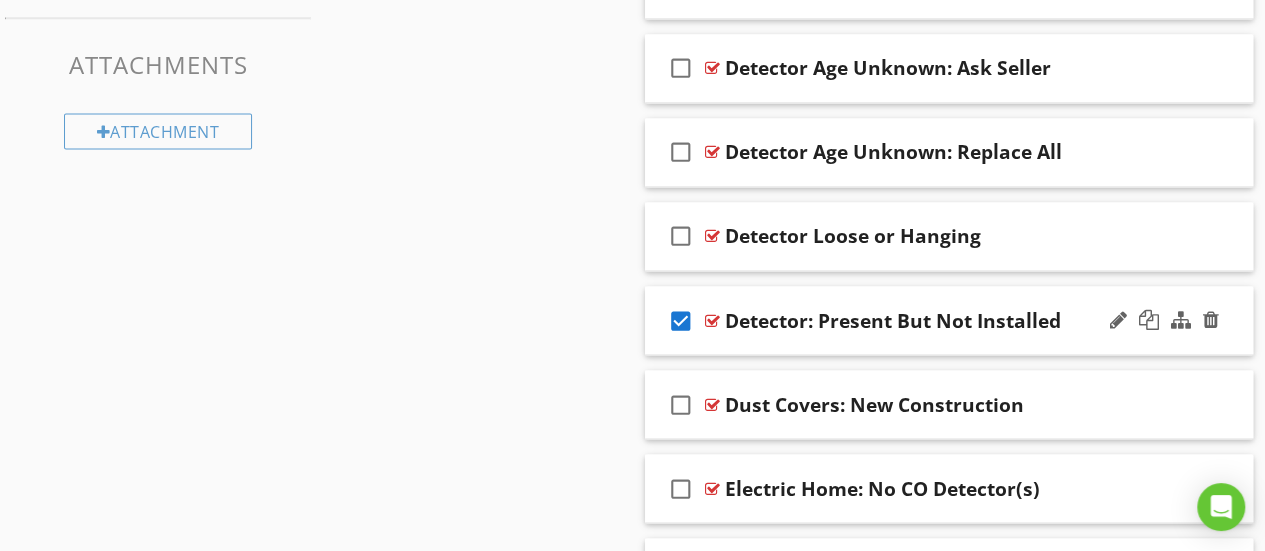 drag, startPoint x: 677, startPoint y: 319, endPoint x: 704, endPoint y: 320, distance: 27.018513 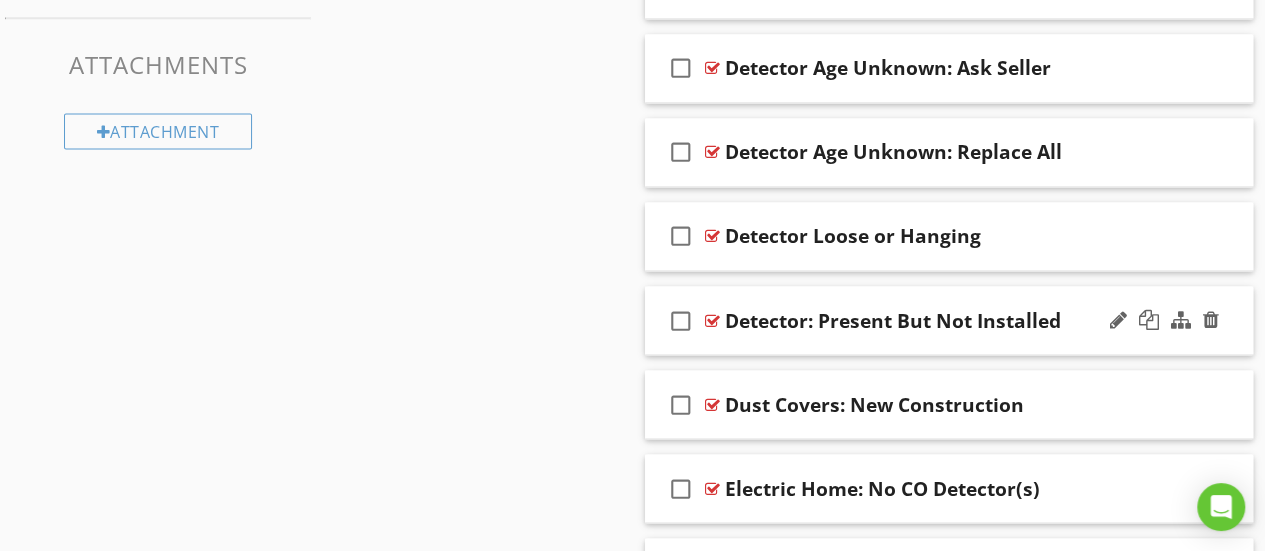 click on "check_box_outline_blank
Detector: Present But Not Installed" at bounding box center (949, 320) 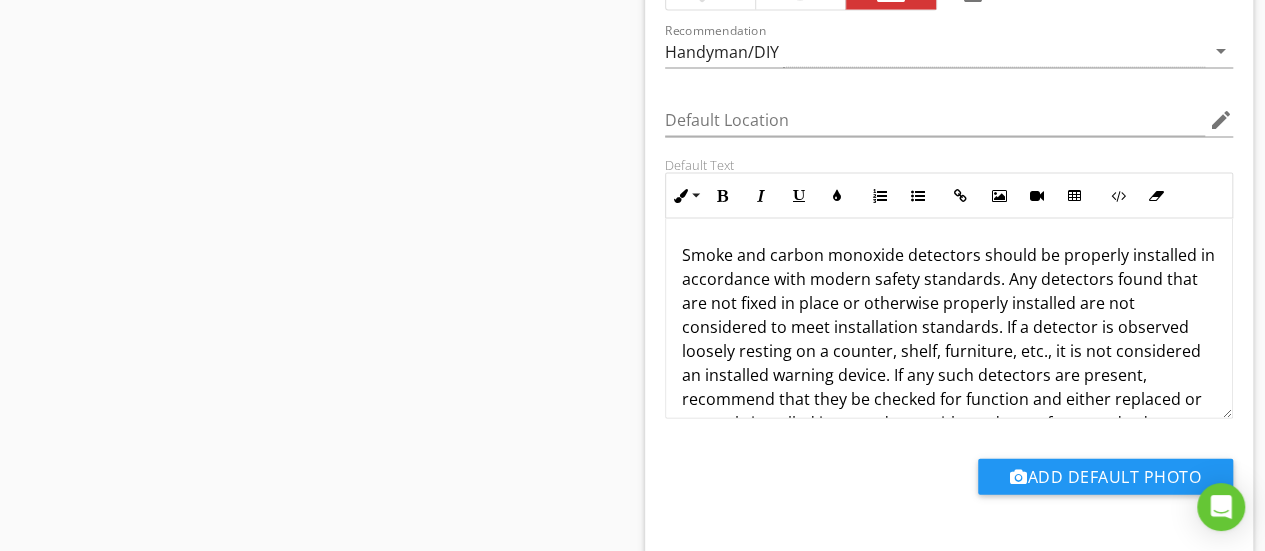 scroll, scrollTop: 2122, scrollLeft: 0, axis: vertical 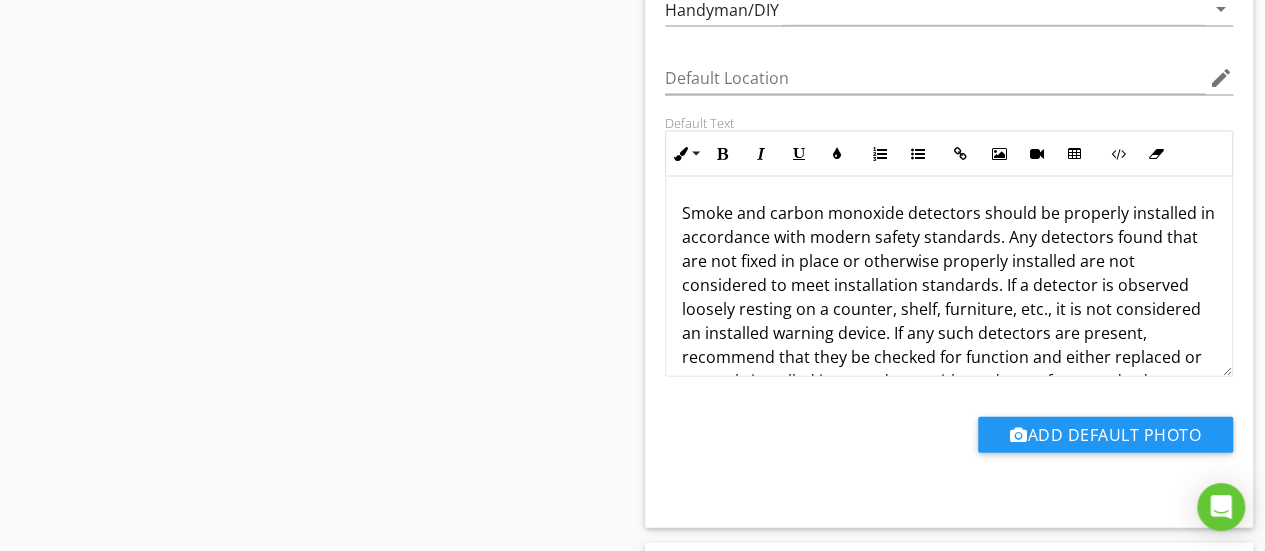 click on "Smoke and carbon monoxide detectors should be properly installed in accordance with modern safety standards. Any detectors found that are not fixed in place or otherwise properly installed are not considered to meet installation standards. If a detector is observed loosely resting on a counter, shelf, furniture, etc., it is not considered an installed warning device. If any such detectors are present, recommend that they be checked for function and either replaced or properly installed in accordance with modern safety standards." at bounding box center (949, 297) 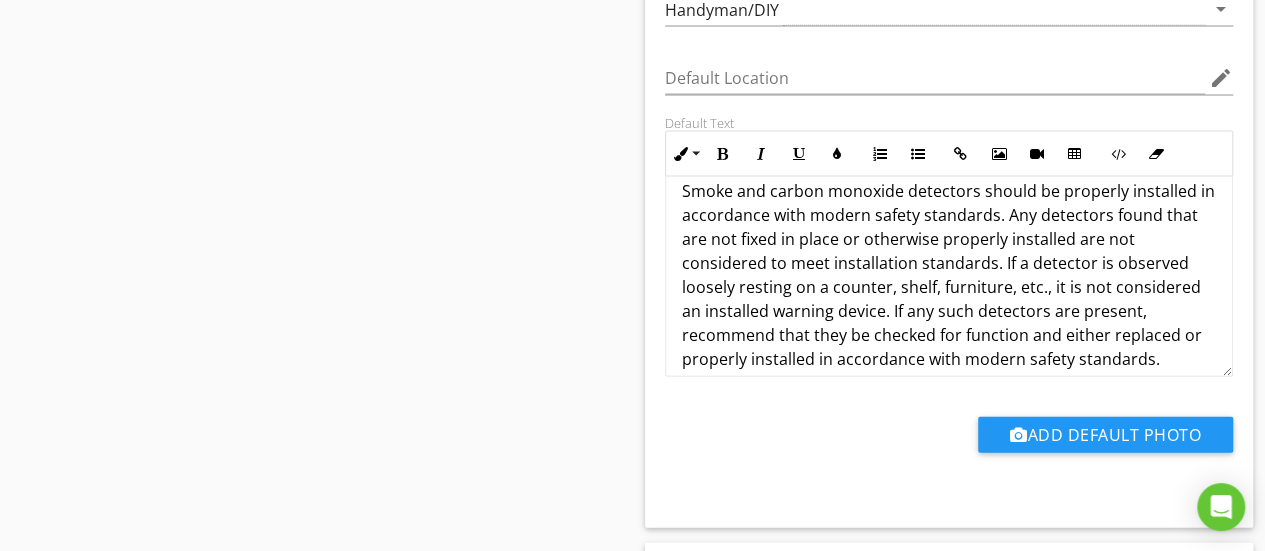 scroll, scrollTop: 40, scrollLeft: 0, axis: vertical 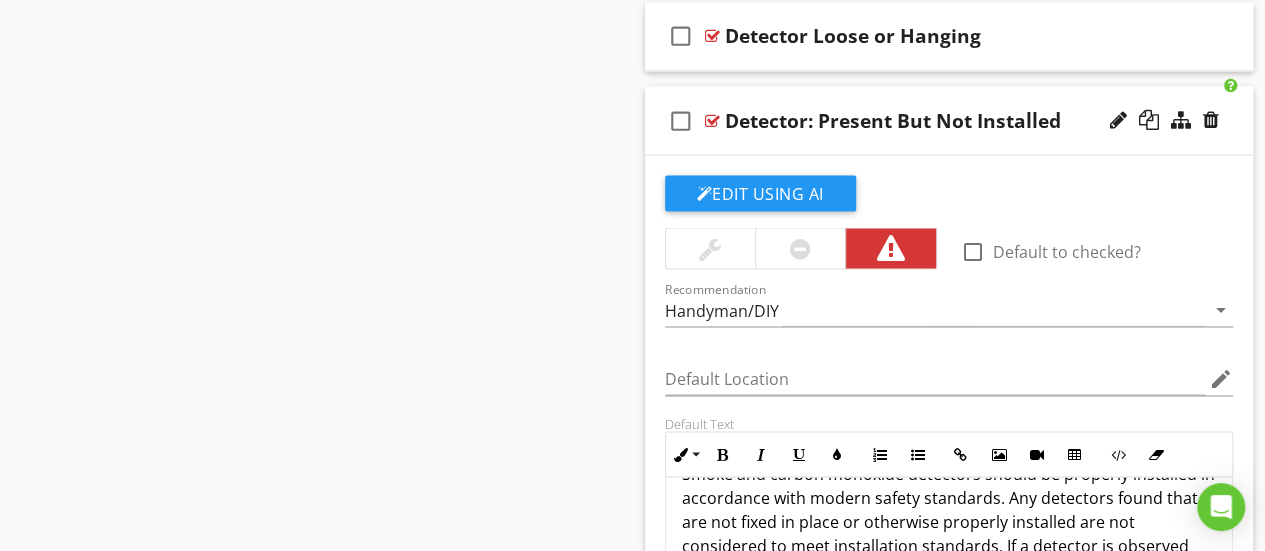 click on "check_box_outline_blank
Detector: Present But Not Installed" at bounding box center [949, 120] 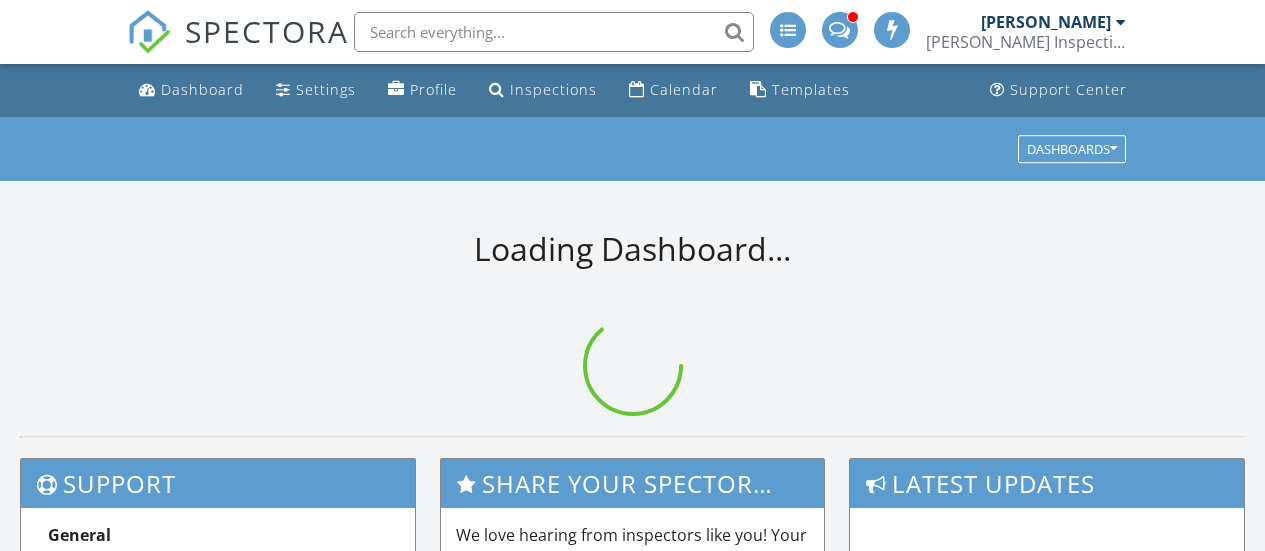 scroll, scrollTop: 0, scrollLeft: 0, axis: both 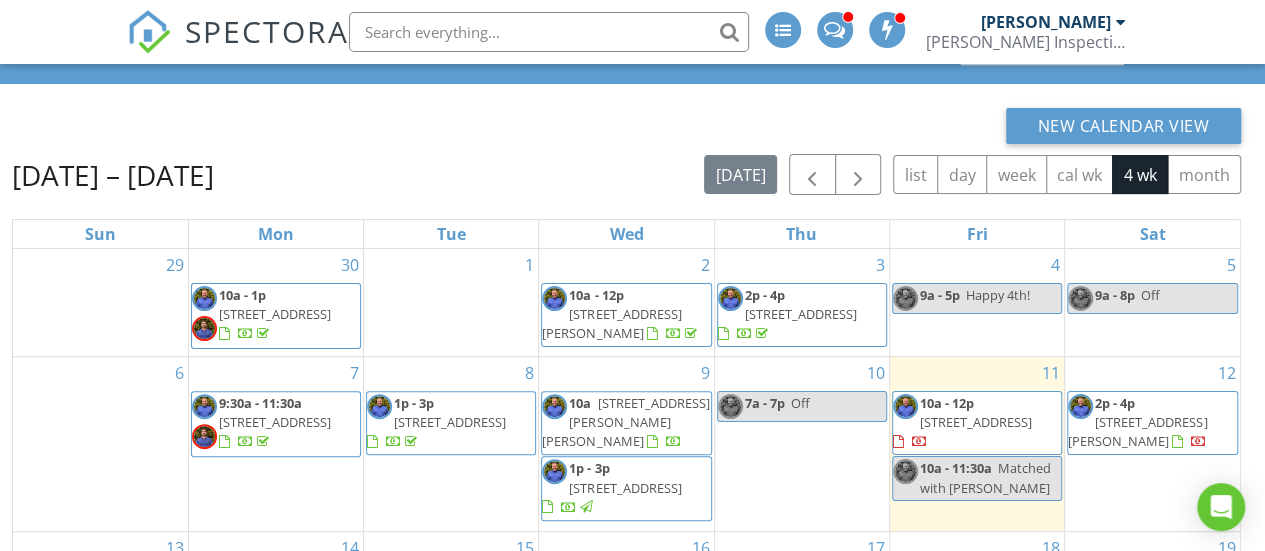 click on "[STREET_ADDRESS][PERSON_NAME]" at bounding box center (1137, 431) 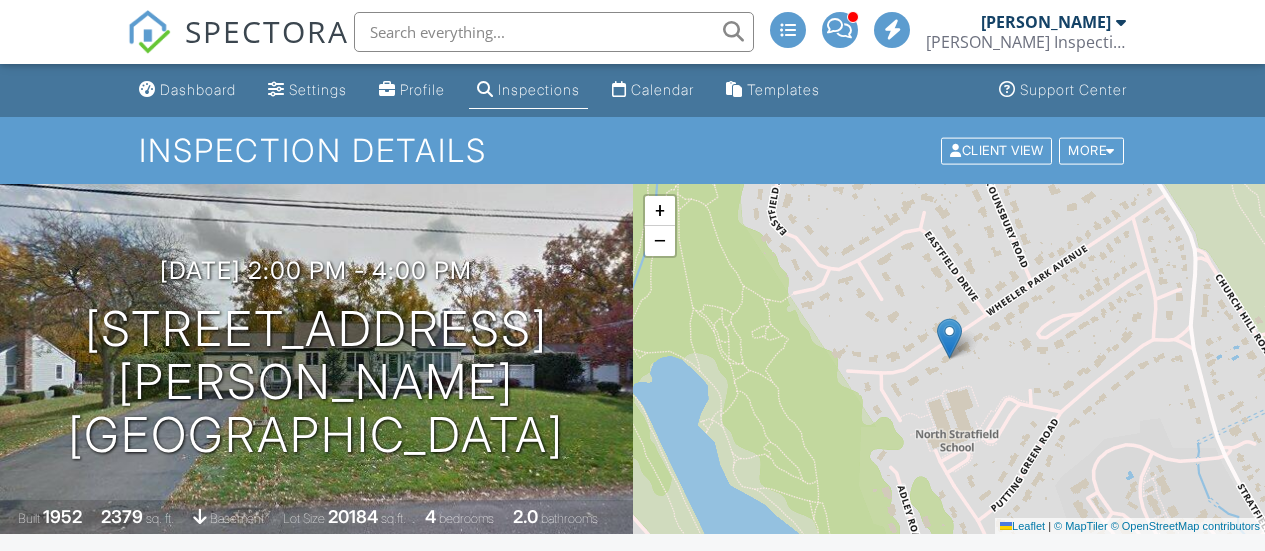 scroll, scrollTop: 300, scrollLeft: 0, axis: vertical 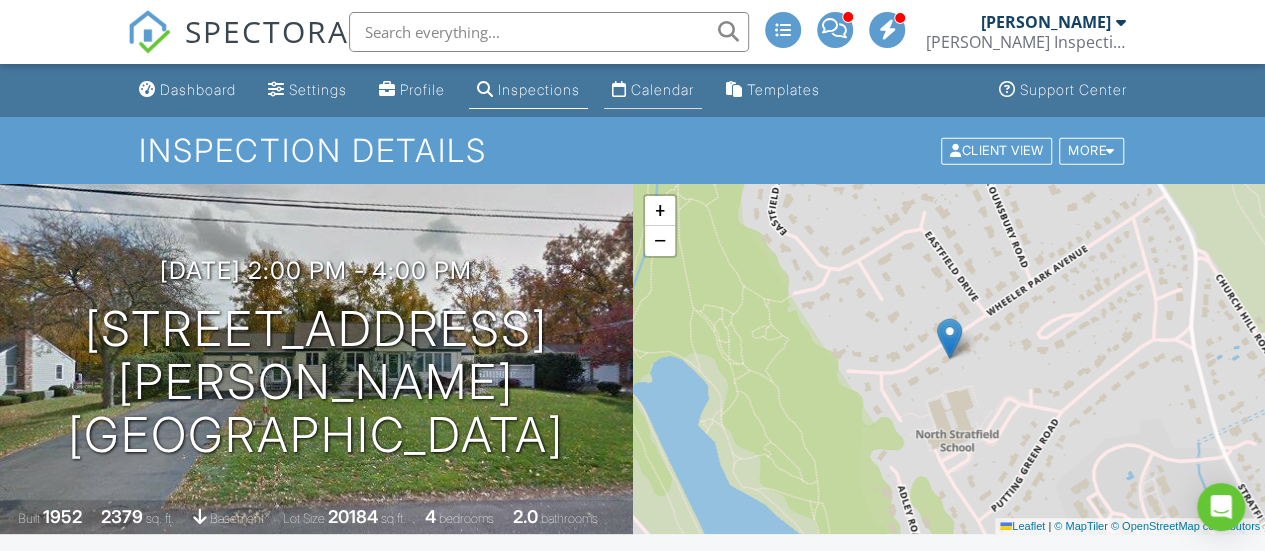 click on "Calendar" at bounding box center (662, 89) 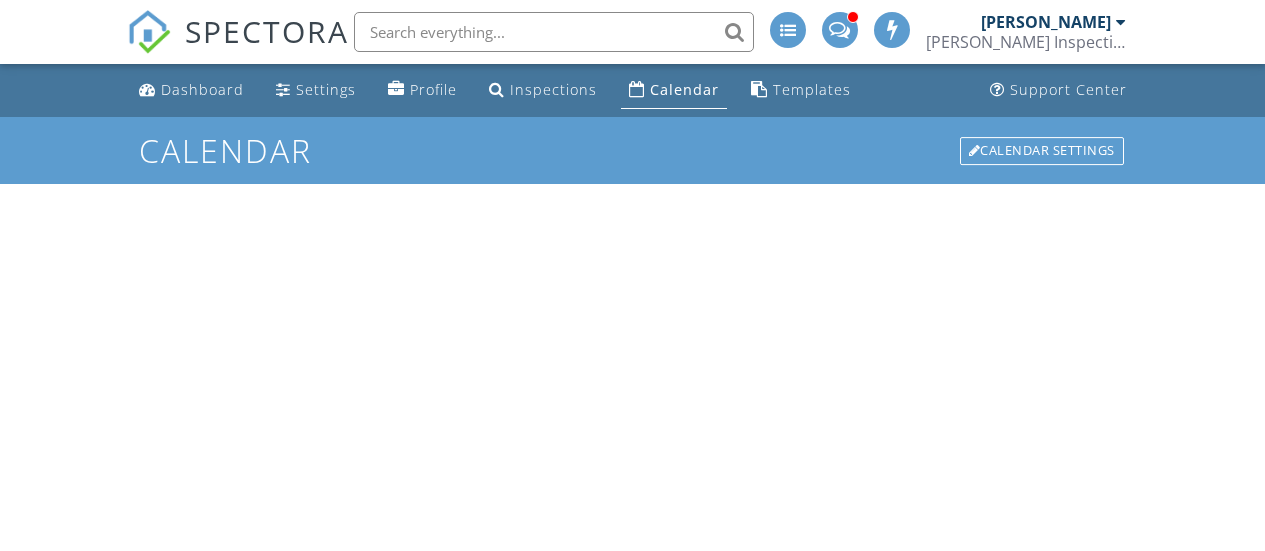 scroll, scrollTop: 0, scrollLeft: 0, axis: both 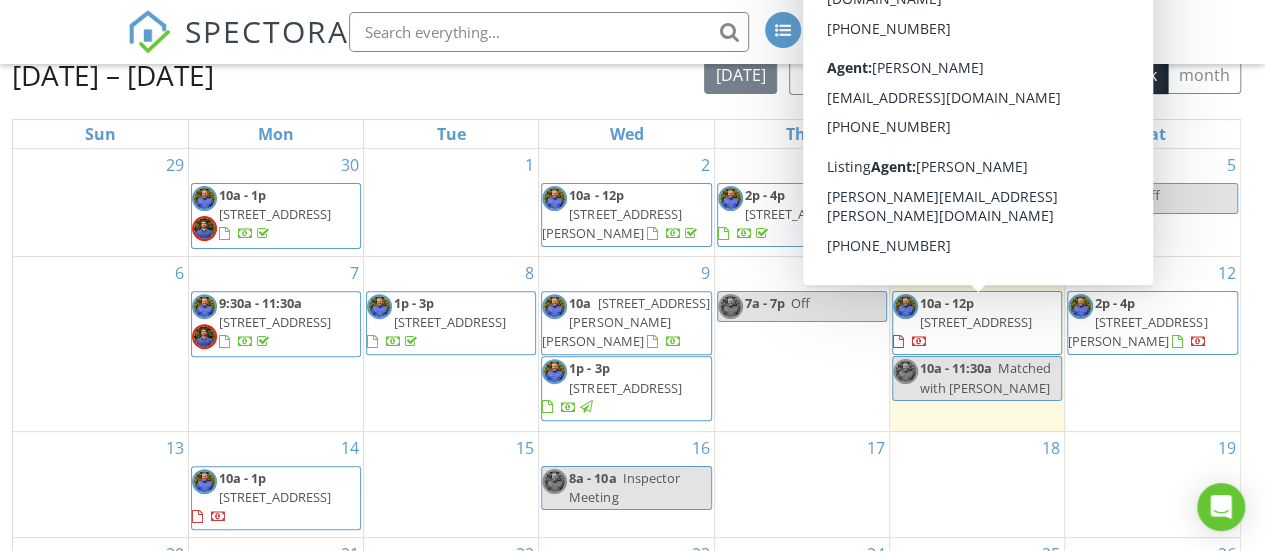 click on "[STREET_ADDRESS]" at bounding box center [976, 322] 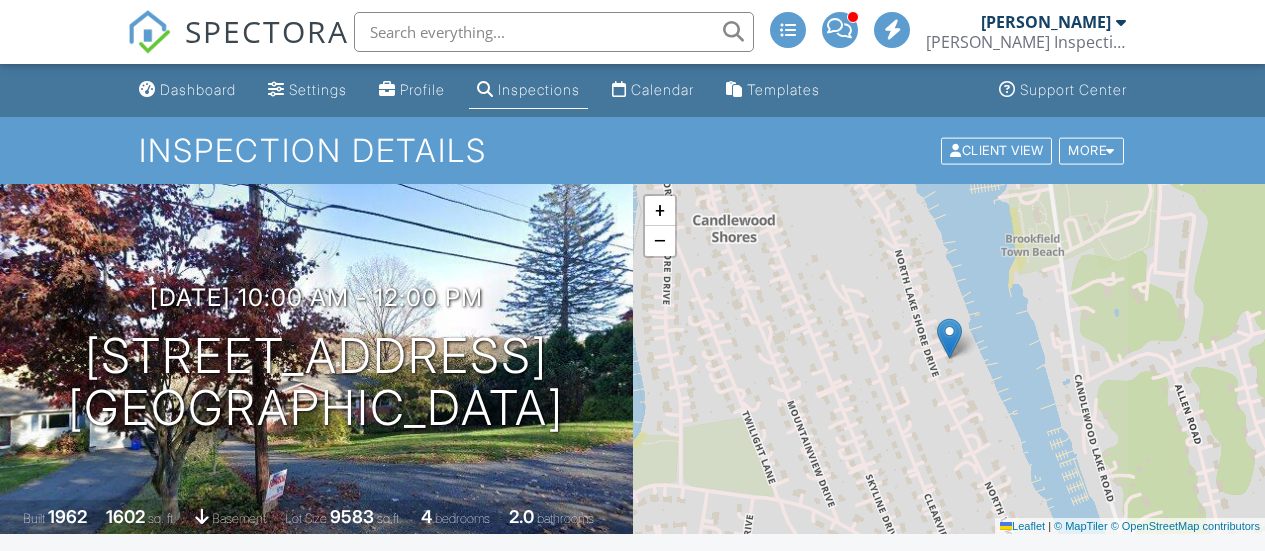 scroll, scrollTop: 0, scrollLeft: 0, axis: both 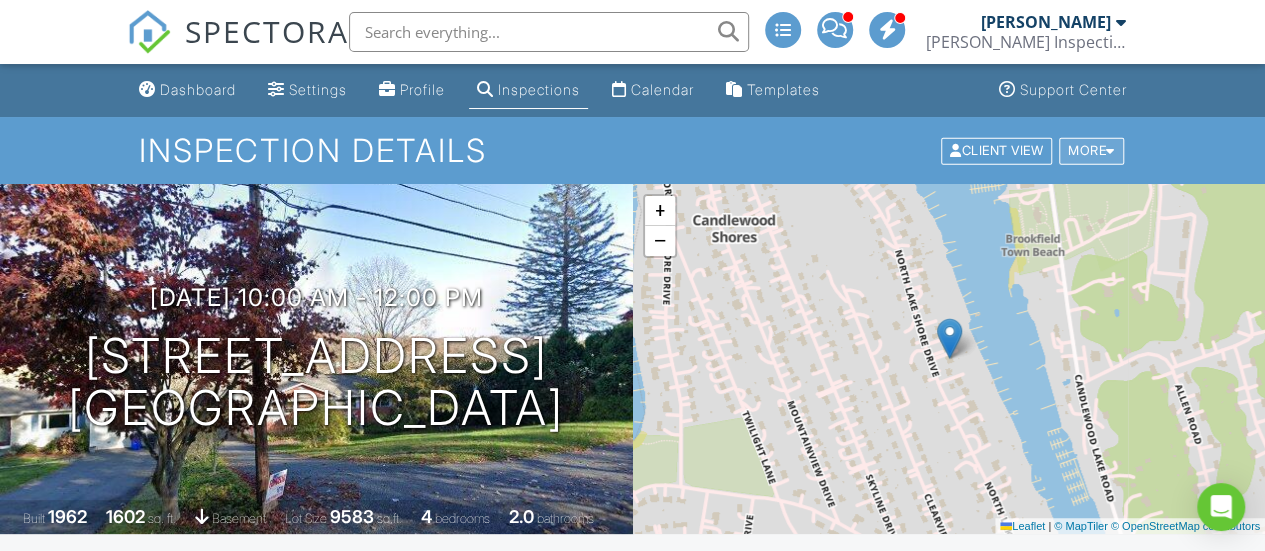 click on "More" at bounding box center (1091, 150) 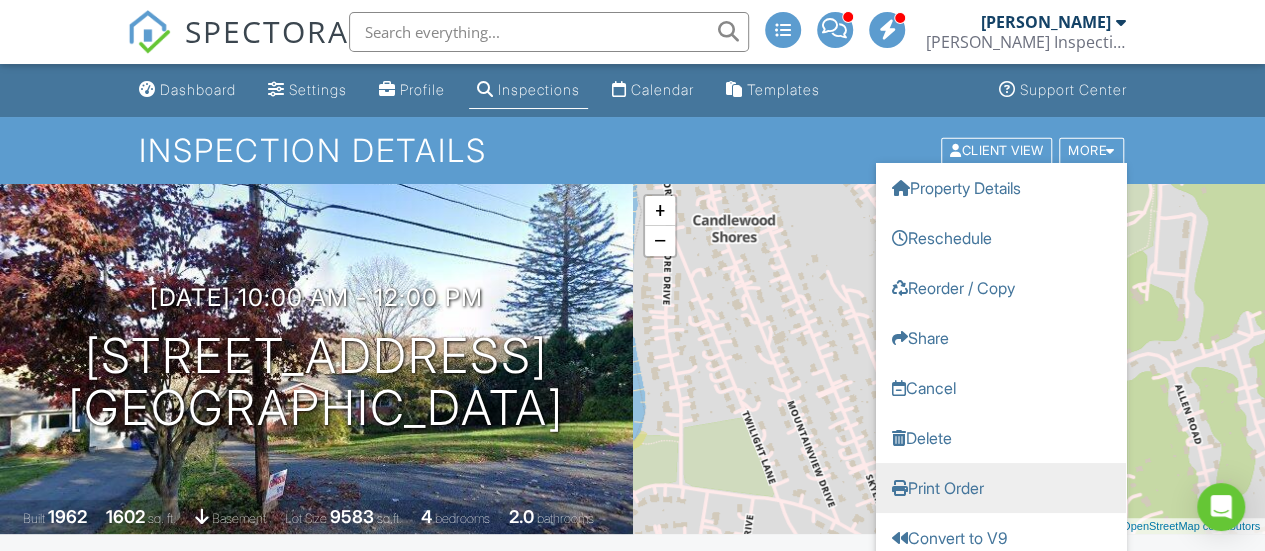 click on "Print Order" at bounding box center [1001, 487] 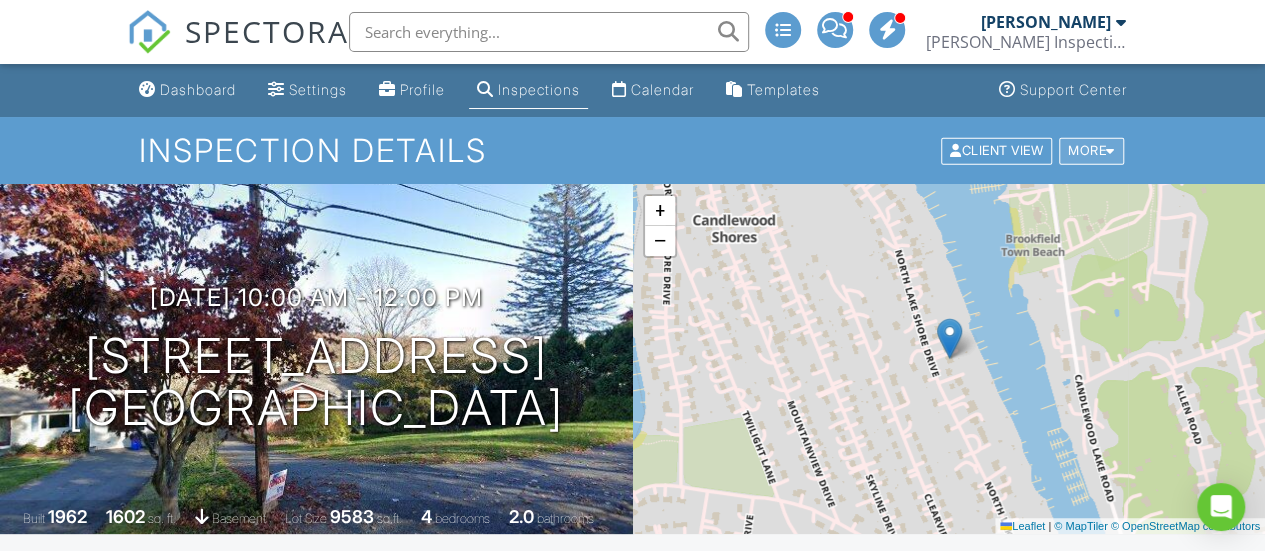 click on "More" at bounding box center (1091, 150) 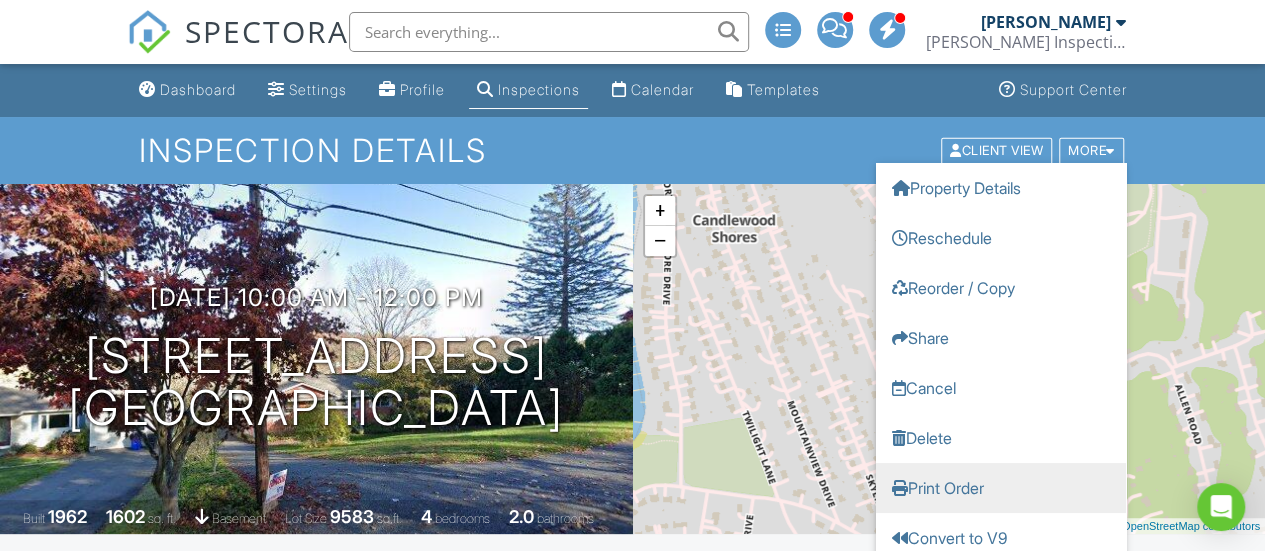 click on "Print Order" at bounding box center [1001, 487] 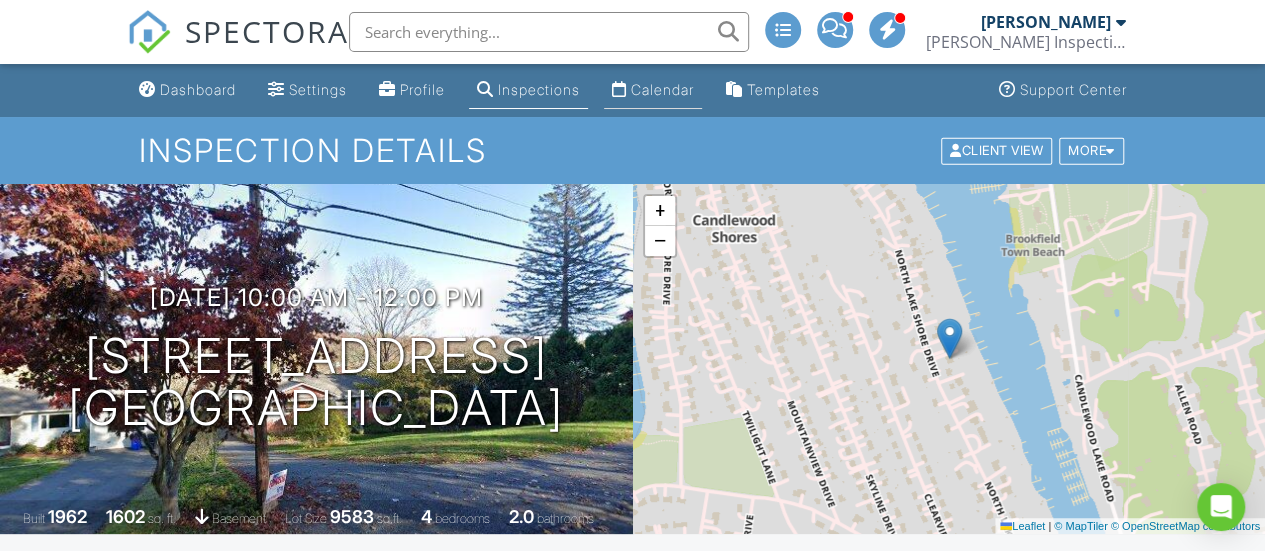 click on "Calendar" at bounding box center [662, 89] 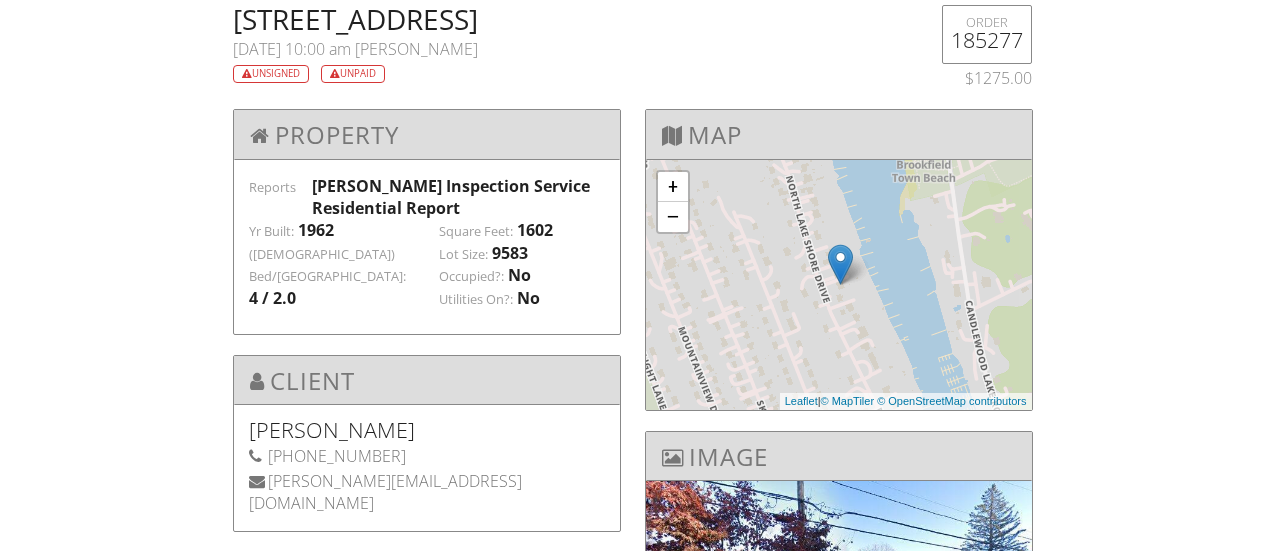 scroll, scrollTop: 0, scrollLeft: 0, axis: both 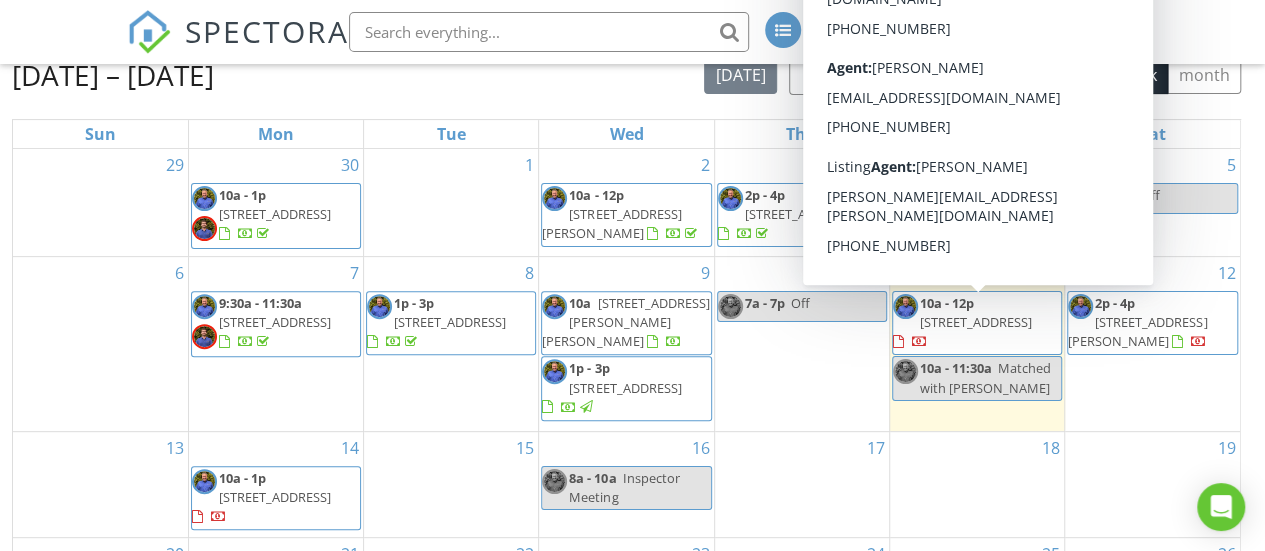 click on "10a - 12p
[STREET_ADDRESS]" at bounding box center (977, 323) 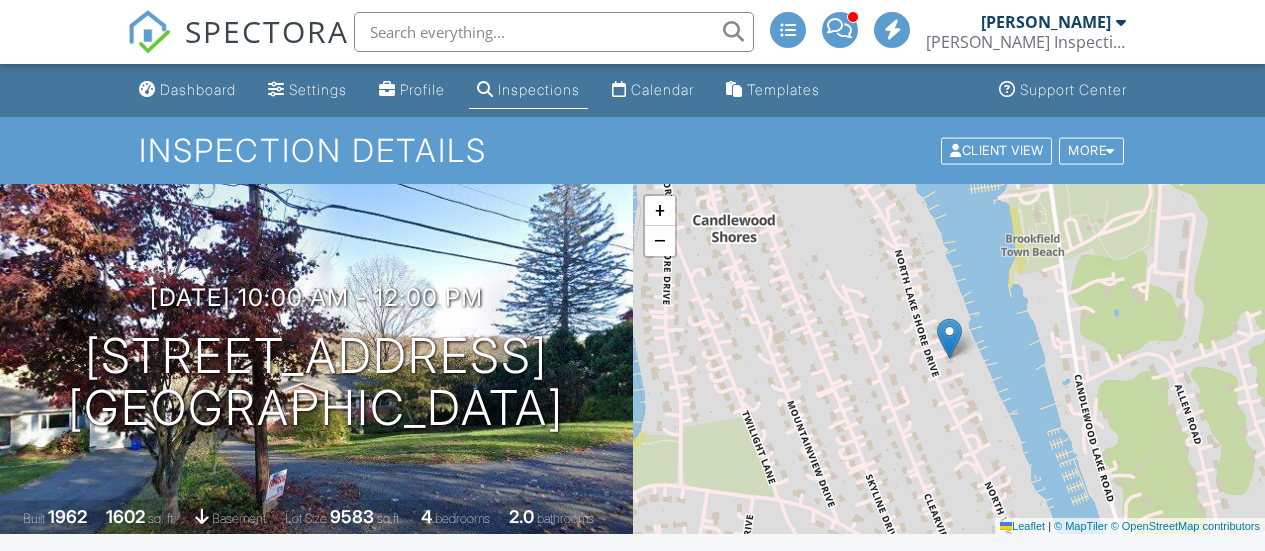 scroll, scrollTop: 400, scrollLeft: 0, axis: vertical 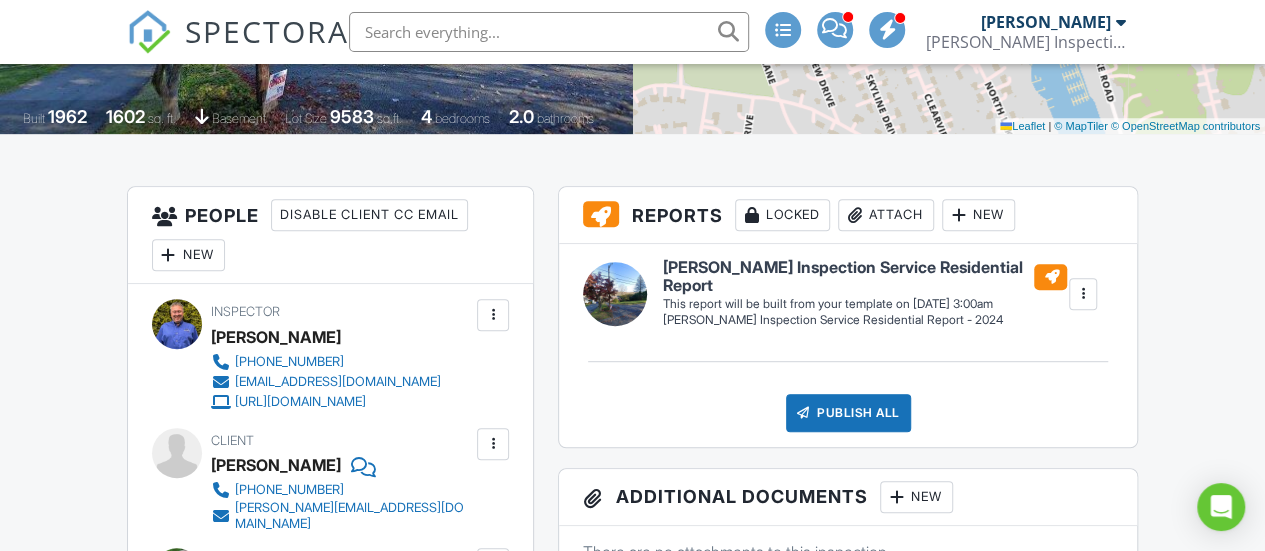 click at bounding box center [1083, 294] 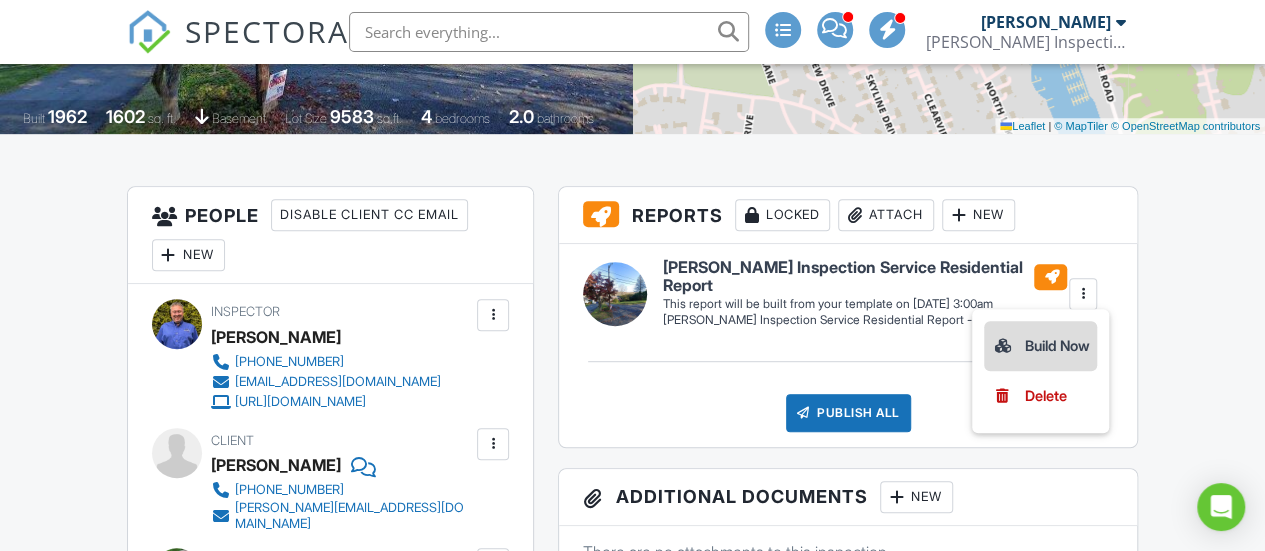 click on "Build Now" at bounding box center [1040, 346] 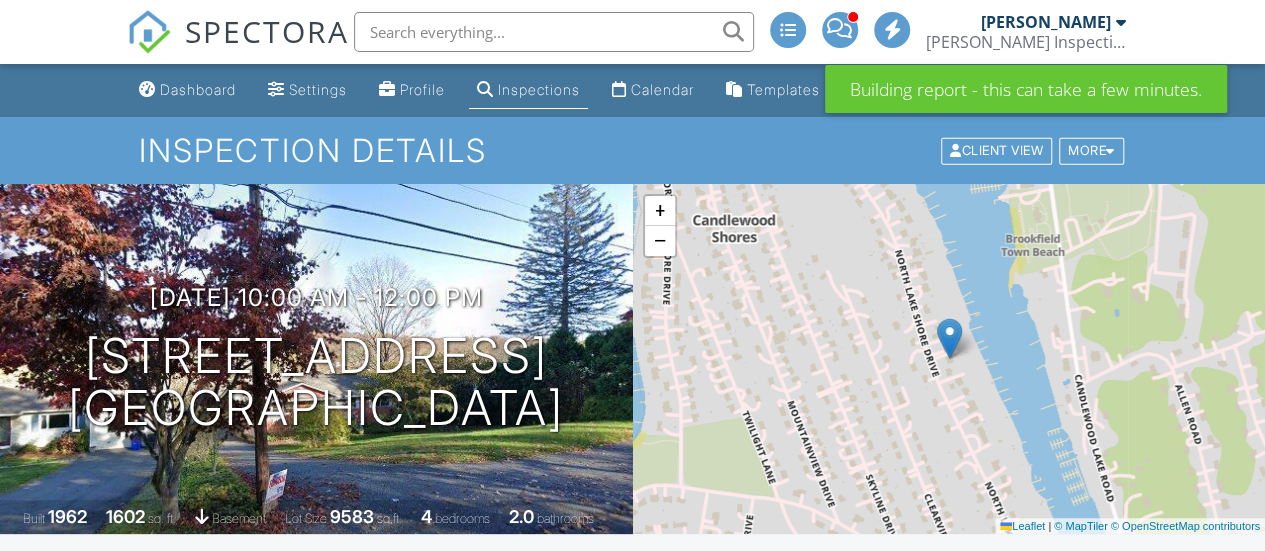 scroll, scrollTop: 100, scrollLeft: 0, axis: vertical 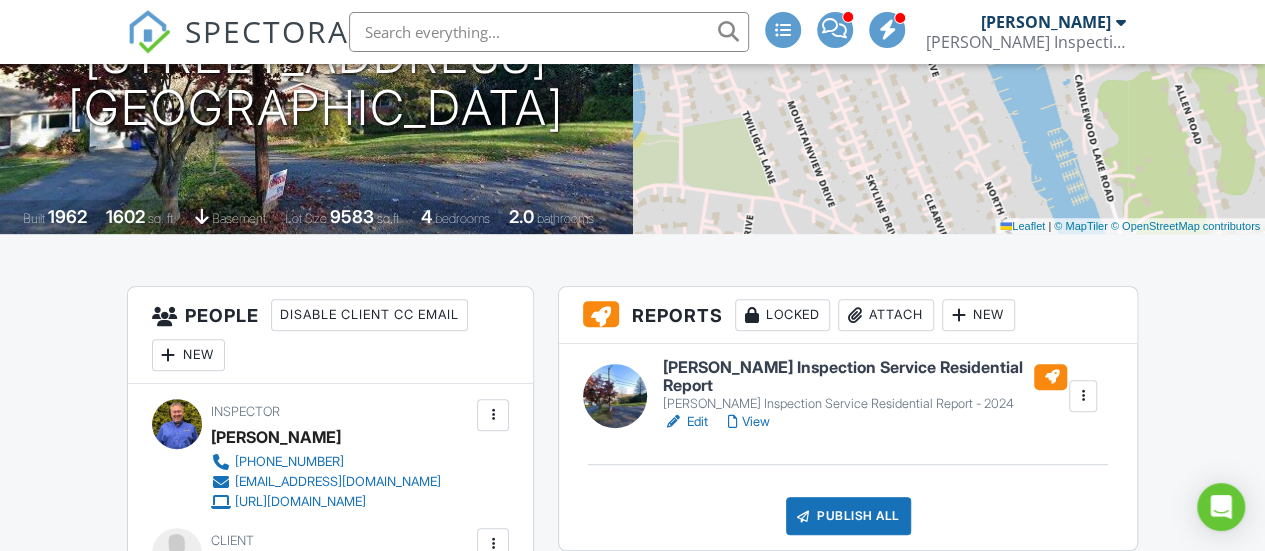 click on "Edit" at bounding box center (685, 422) 